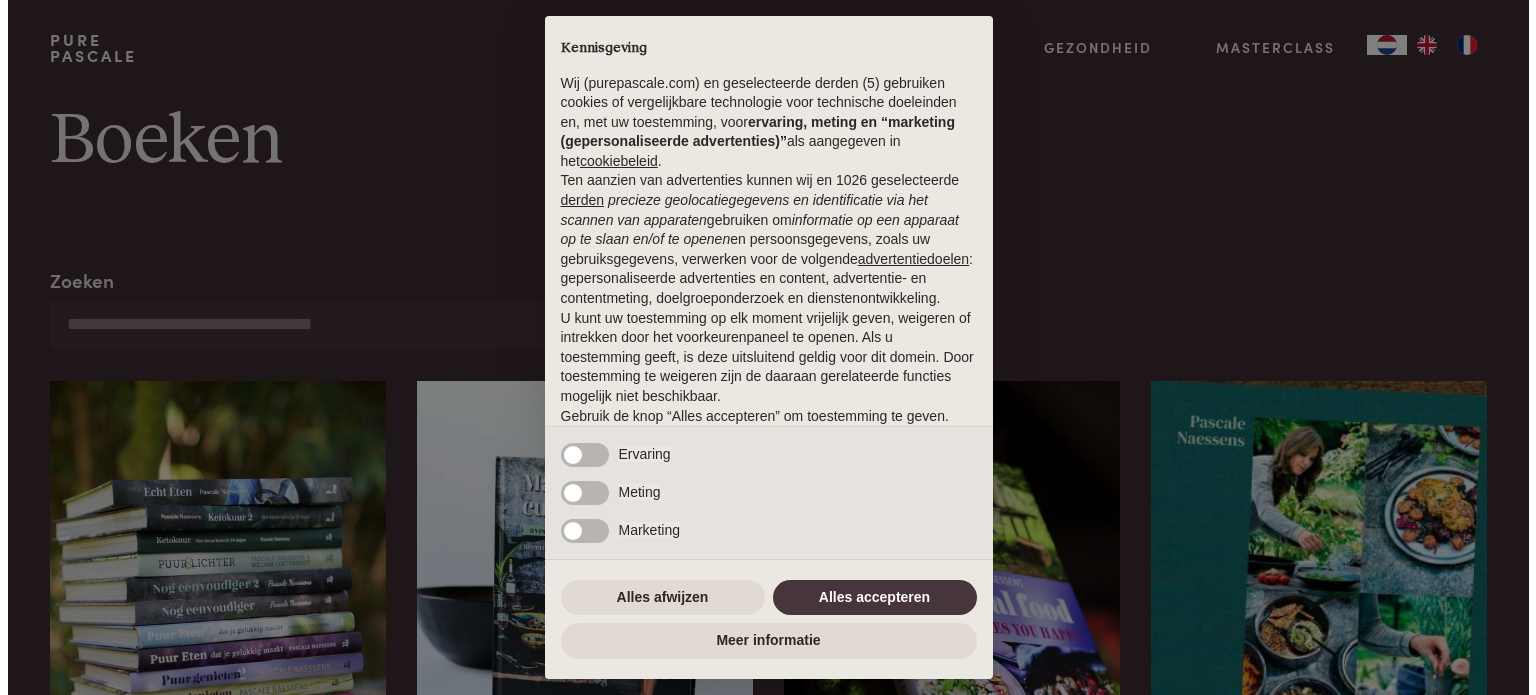 scroll, scrollTop: 0, scrollLeft: 0, axis: both 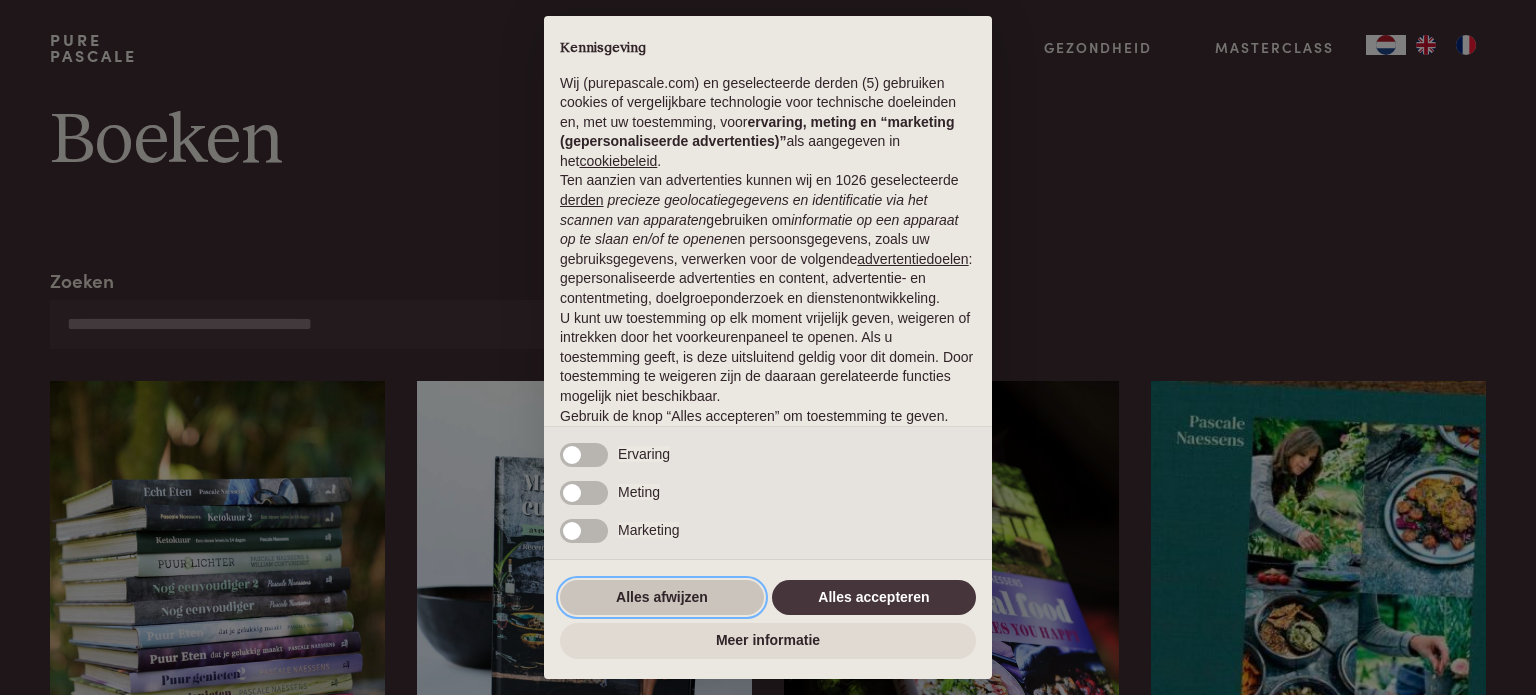 click on "Alles afwijzen" at bounding box center (662, 598) 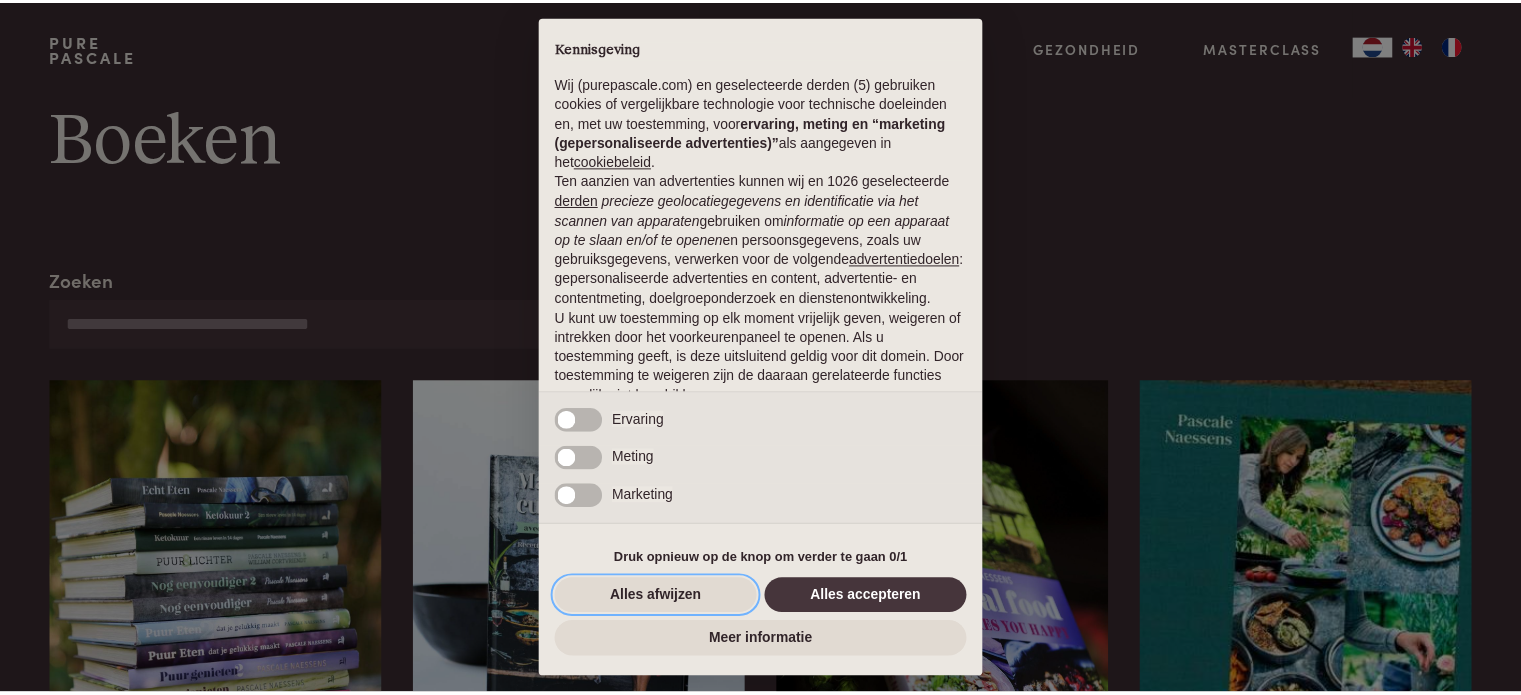 scroll, scrollTop: 108, scrollLeft: 0, axis: vertical 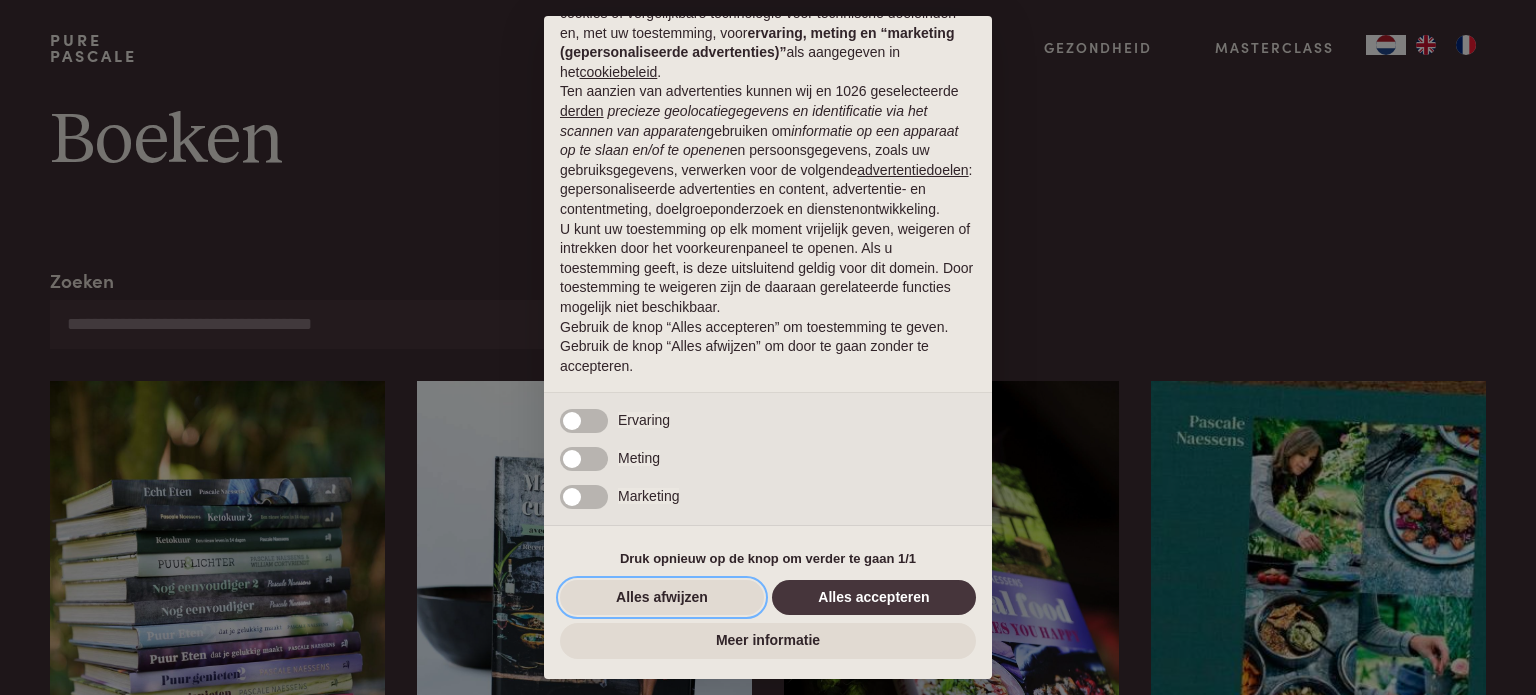 click on "Alles afwijzen" at bounding box center (662, 598) 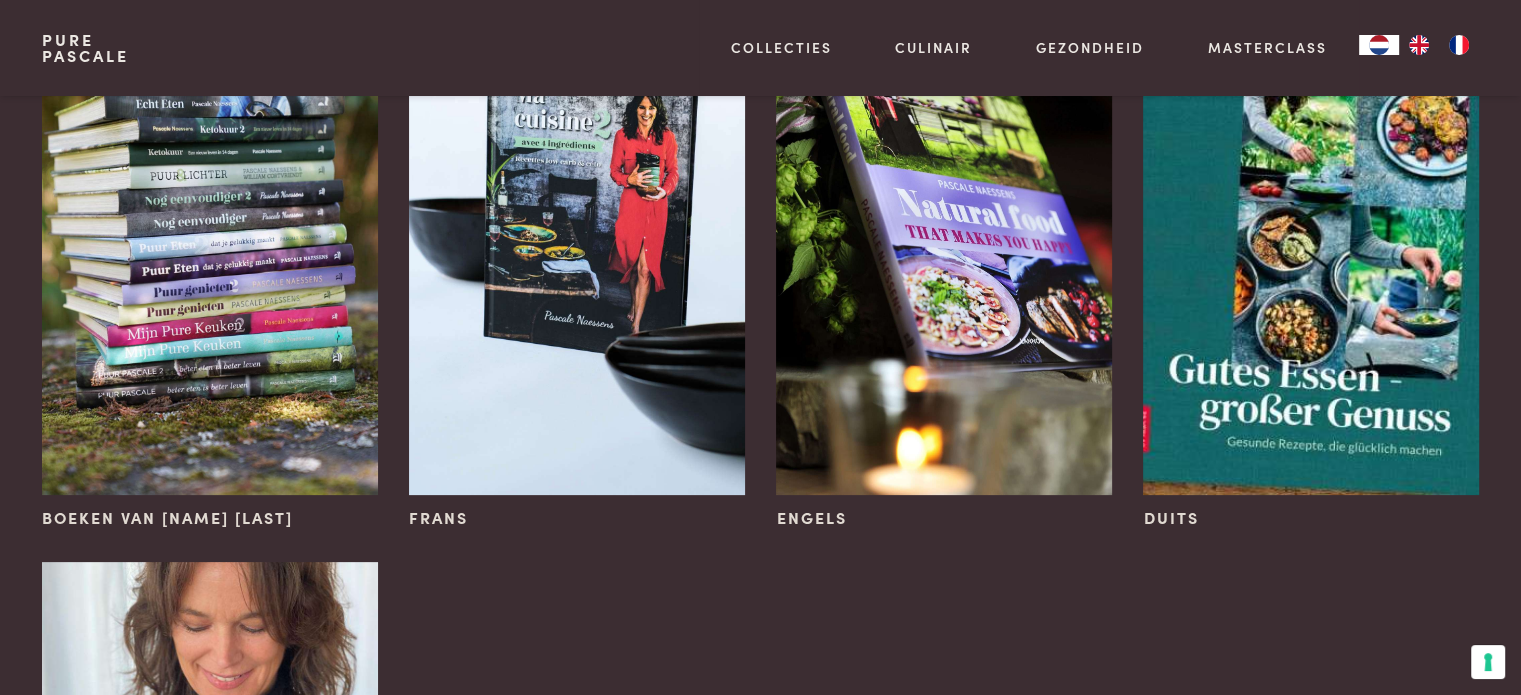 scroll, scrollTop: 364, scrollLeft: 0, axis: vertical 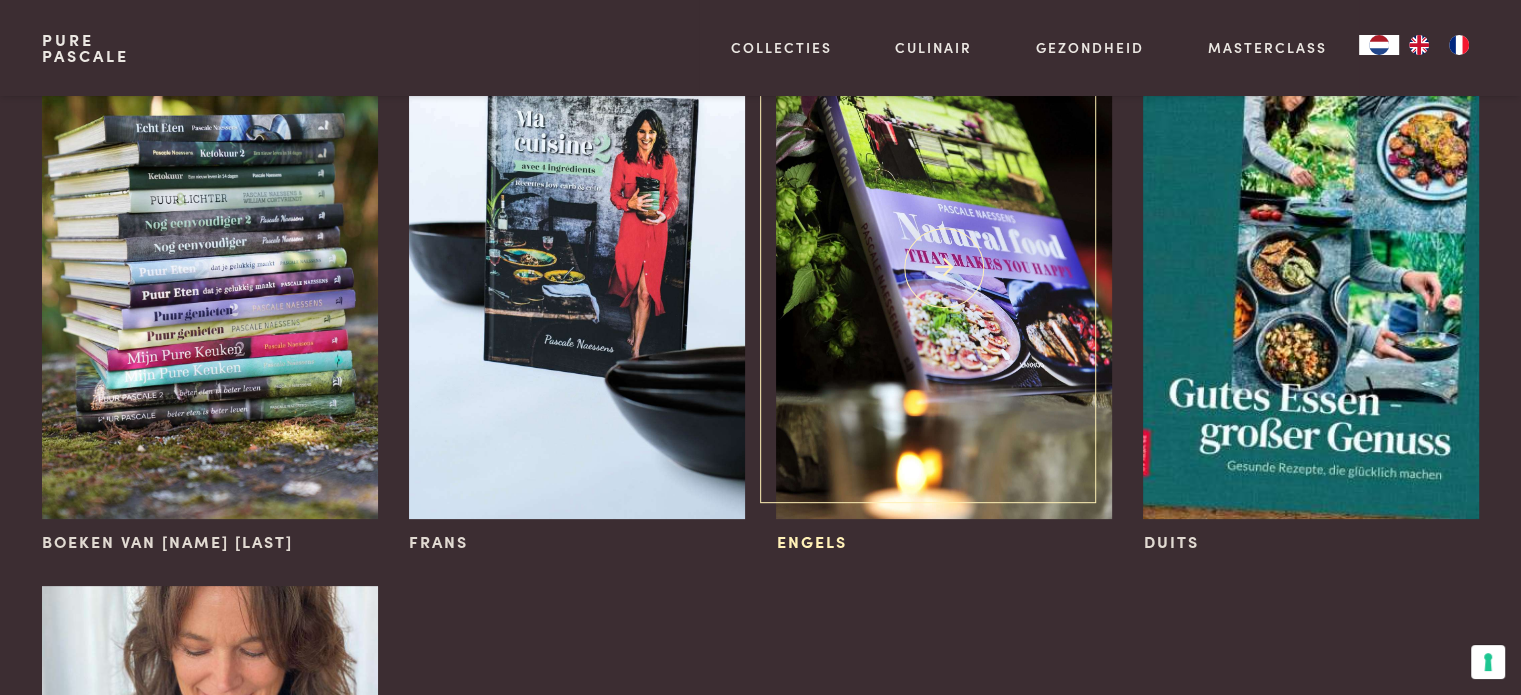 click on "Engels" at bounding box center [811, 542] 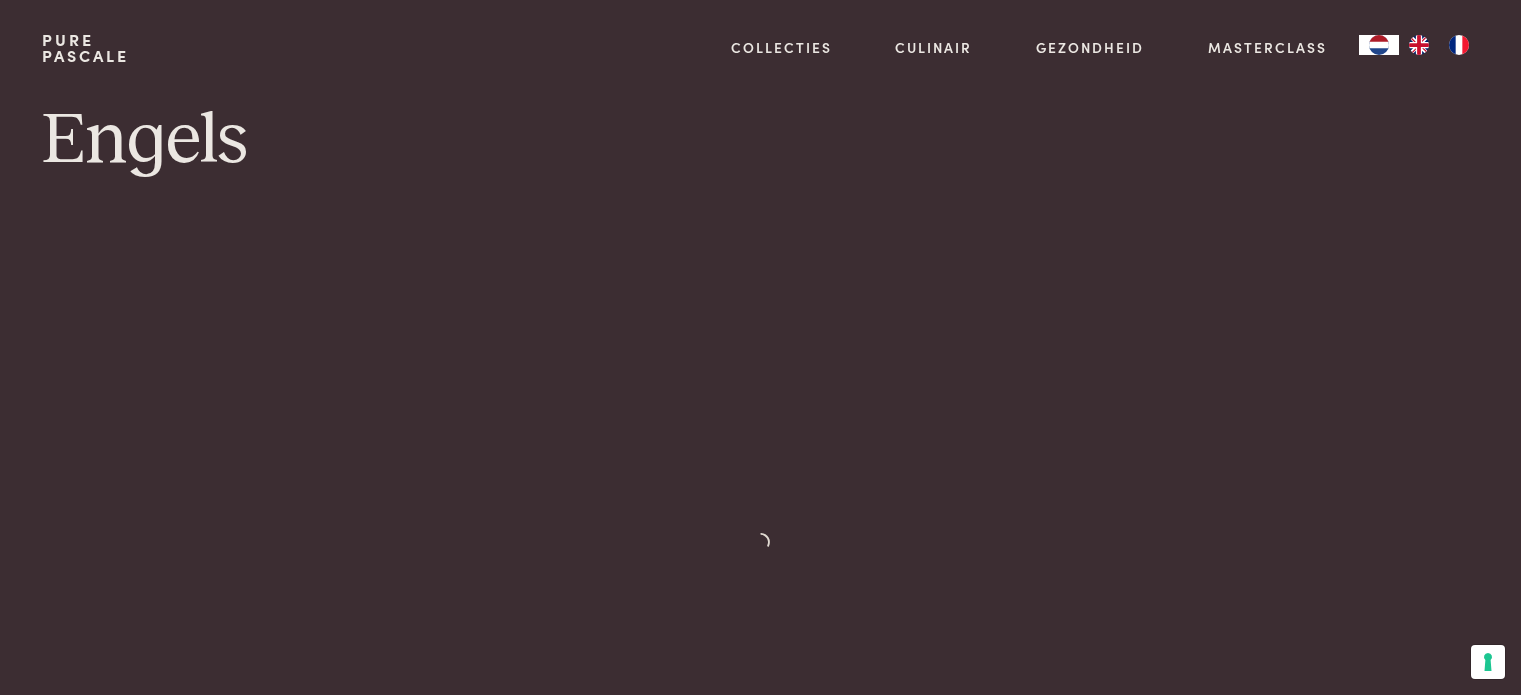 scroll, scrollTop: 0, scrollLeft: 0, axis: both 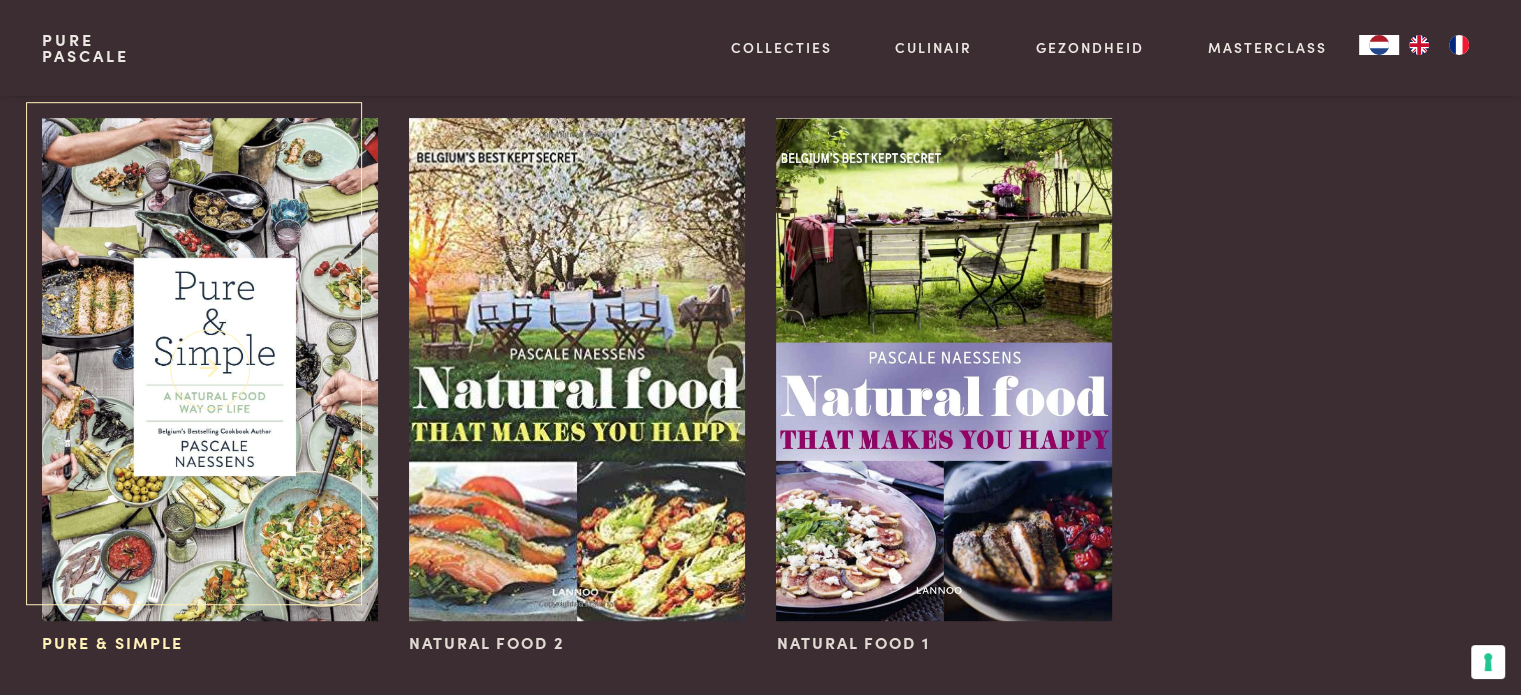 click on "Pure & Simple" at bounding box center (112, 643) 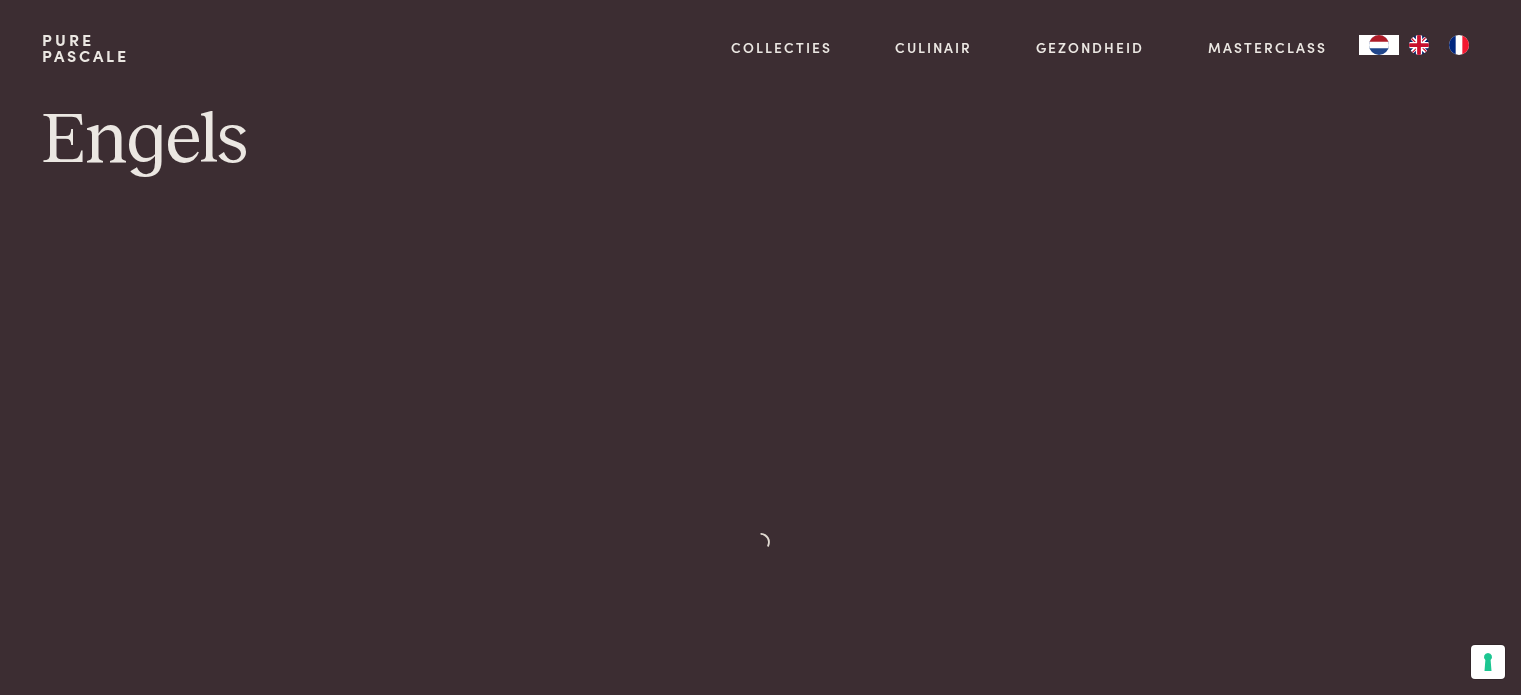 scroll, scrollTop: 741, scrollLeft: 0, axis: vertical 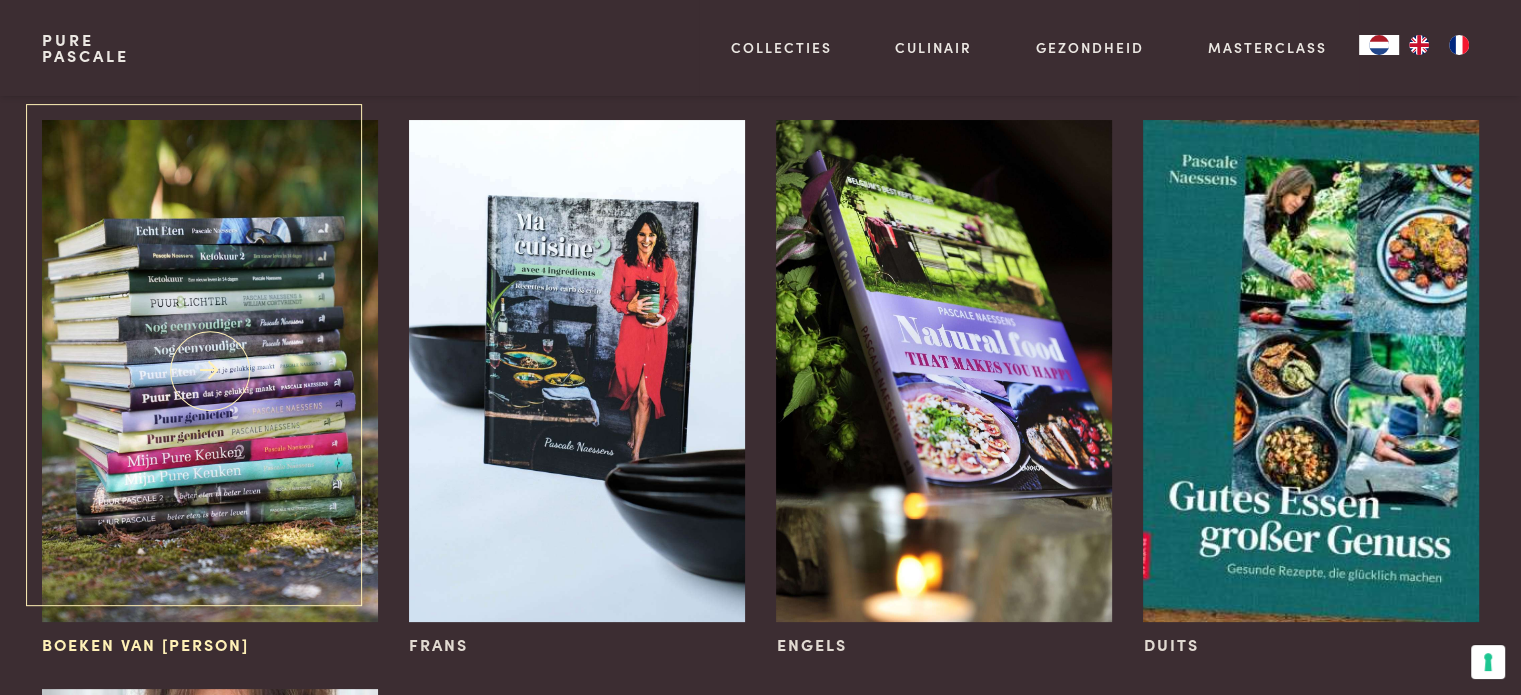 click on "Boeken van Pascale Naessens" at bounding box center (145, 645) 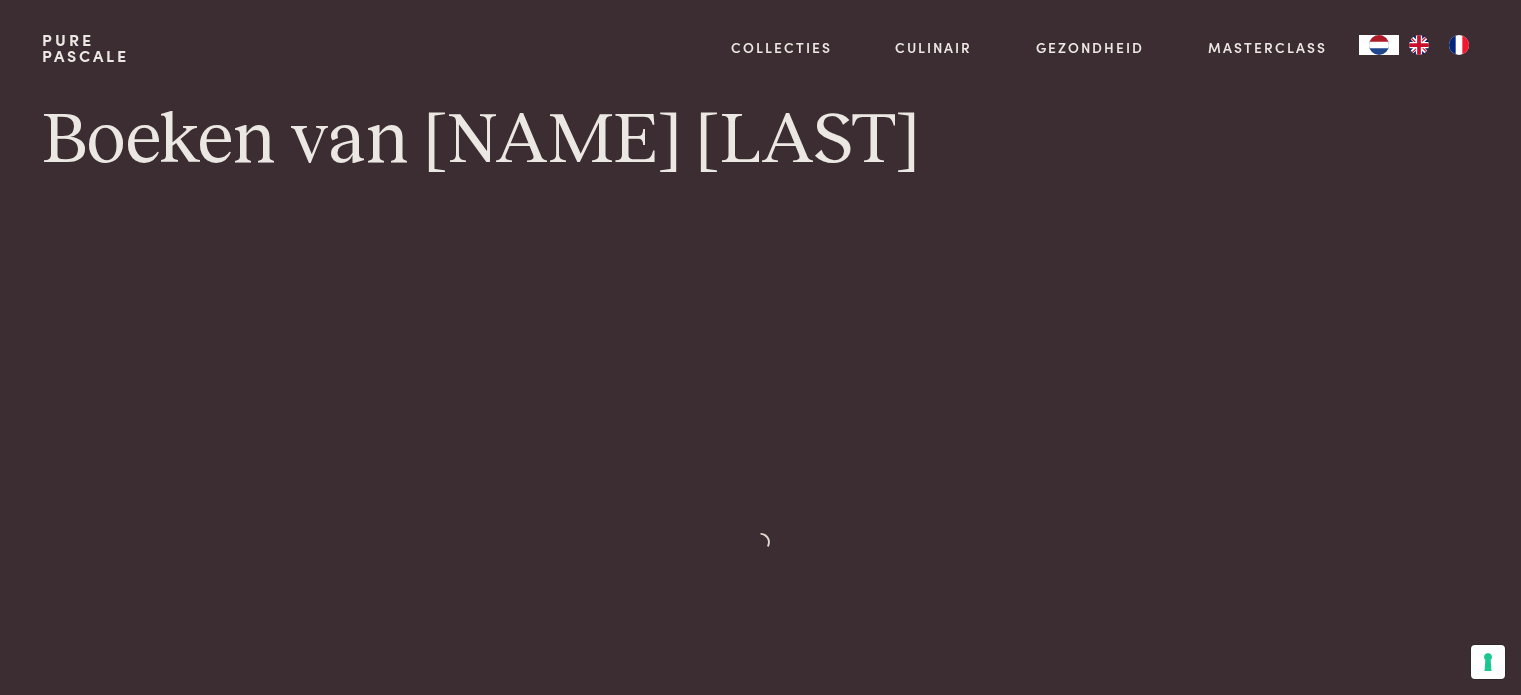 scroll, scrollTop: 0, scrollLeft: 0, axis: both 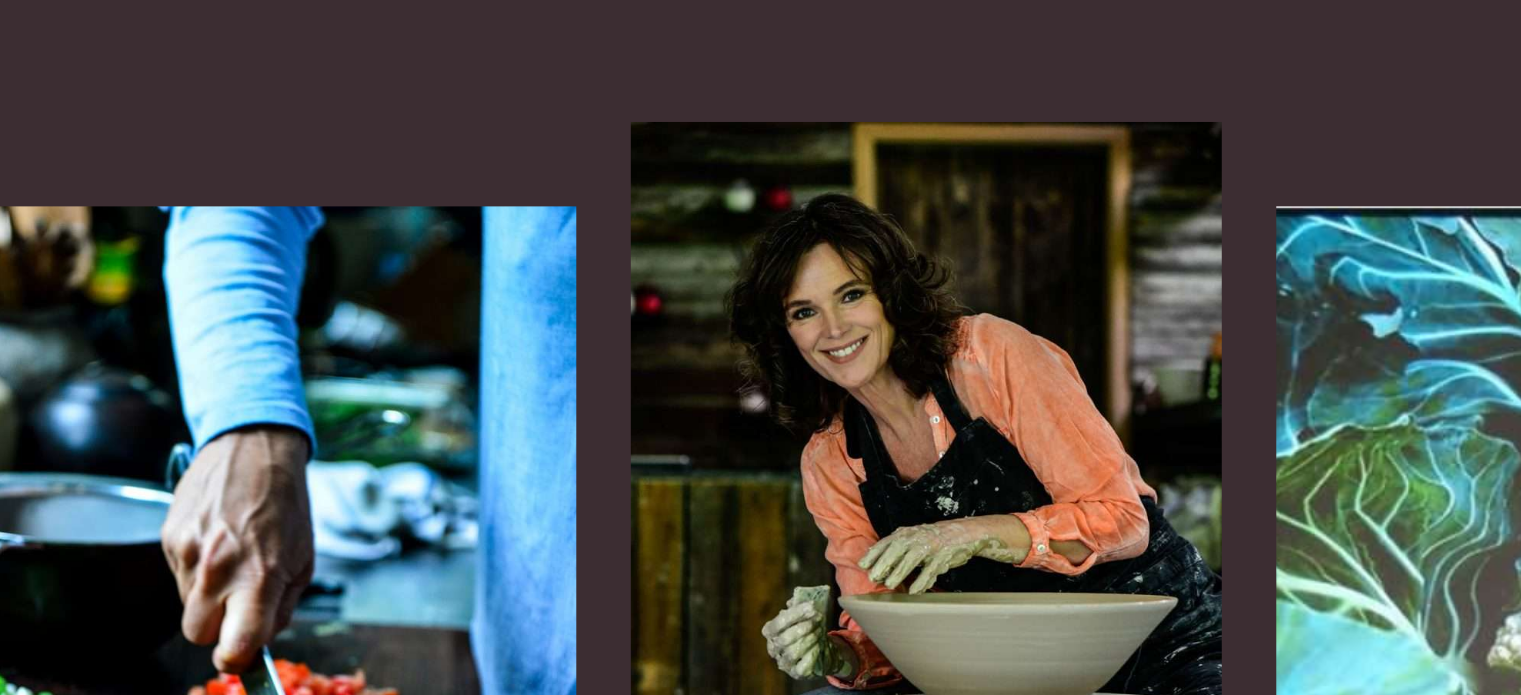 click on "Inspiratie   Inspiratie         Recepten   Recepten         Keramiek   Keramiek         Masterclass   Masterclass" at bounding box center [760, 535] 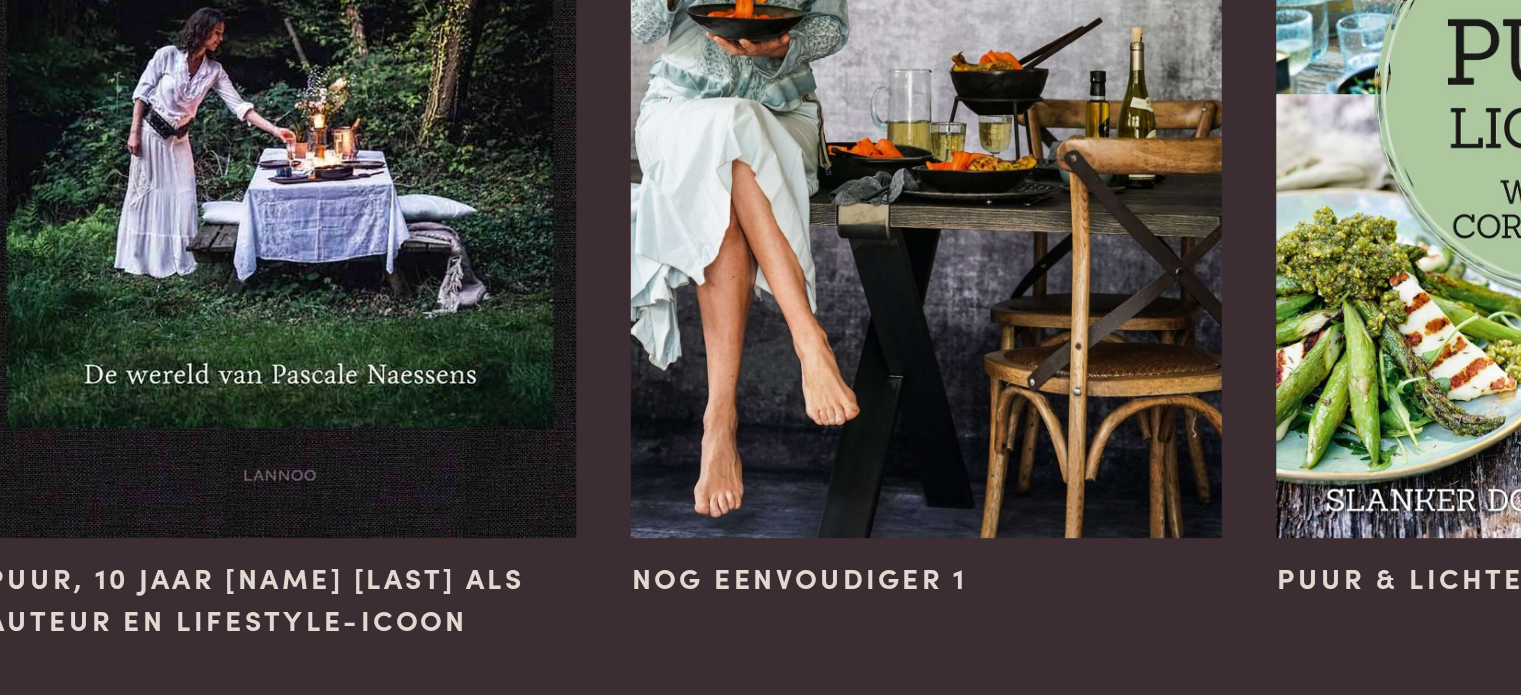 scroll, scrollTop: 2089, scrollLeft: 0, axis: vertical 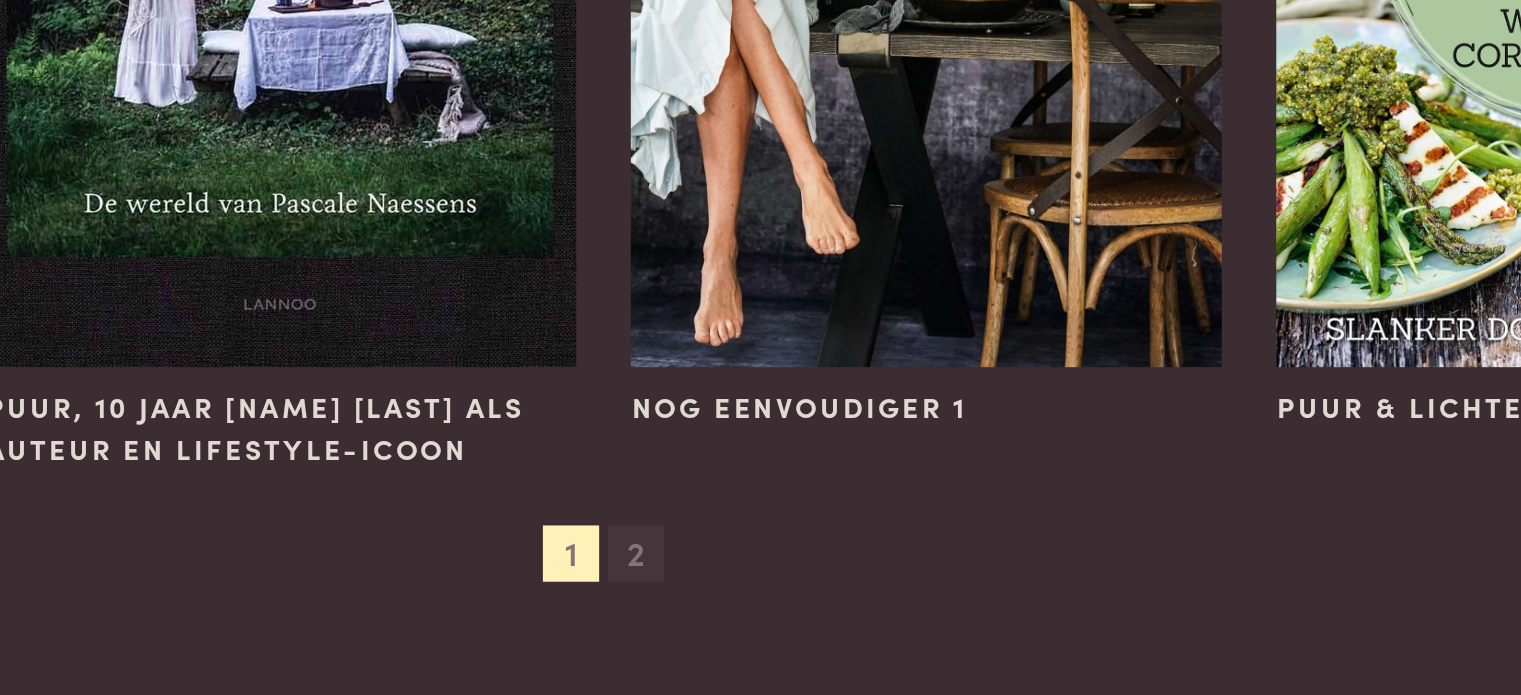 click on "2" at bounding box center [779, 541] 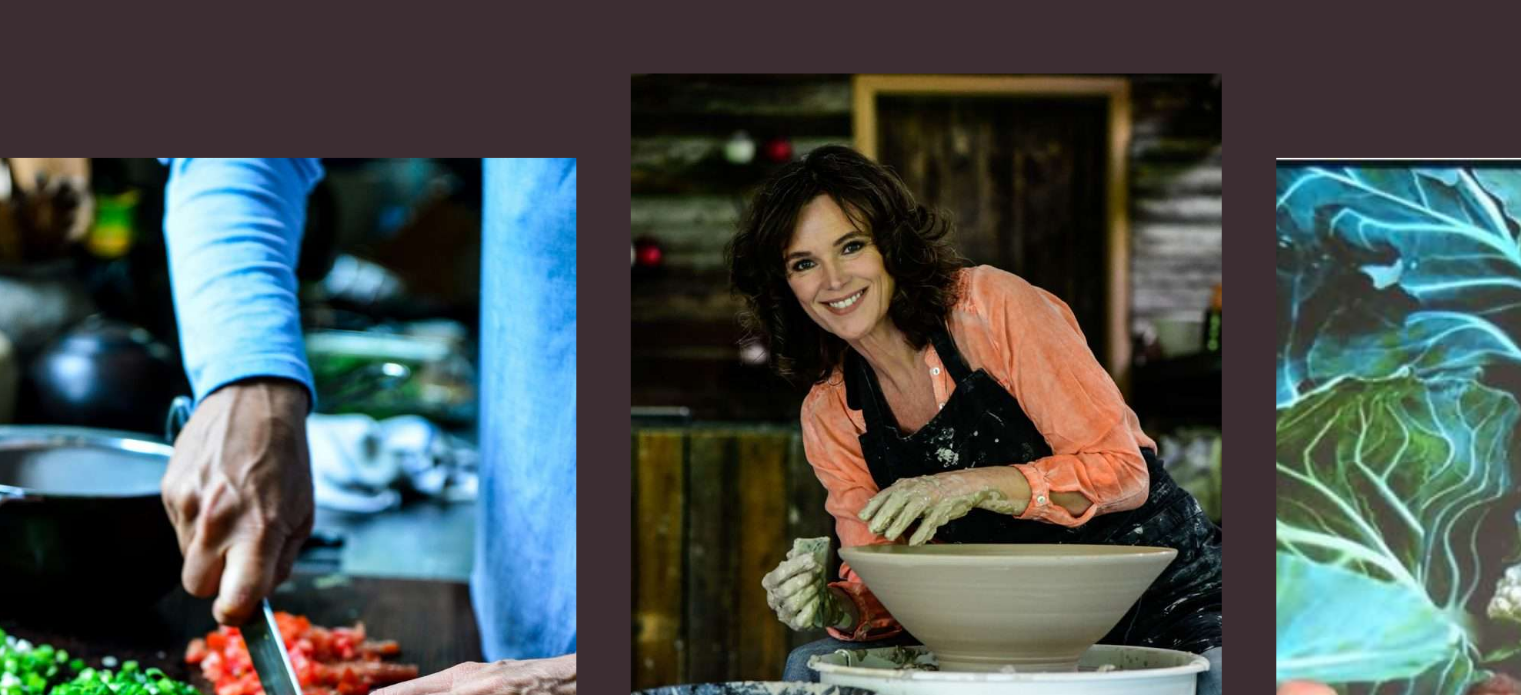 scroll, scrollTop: 0, scrollLeft: 0, axis: both 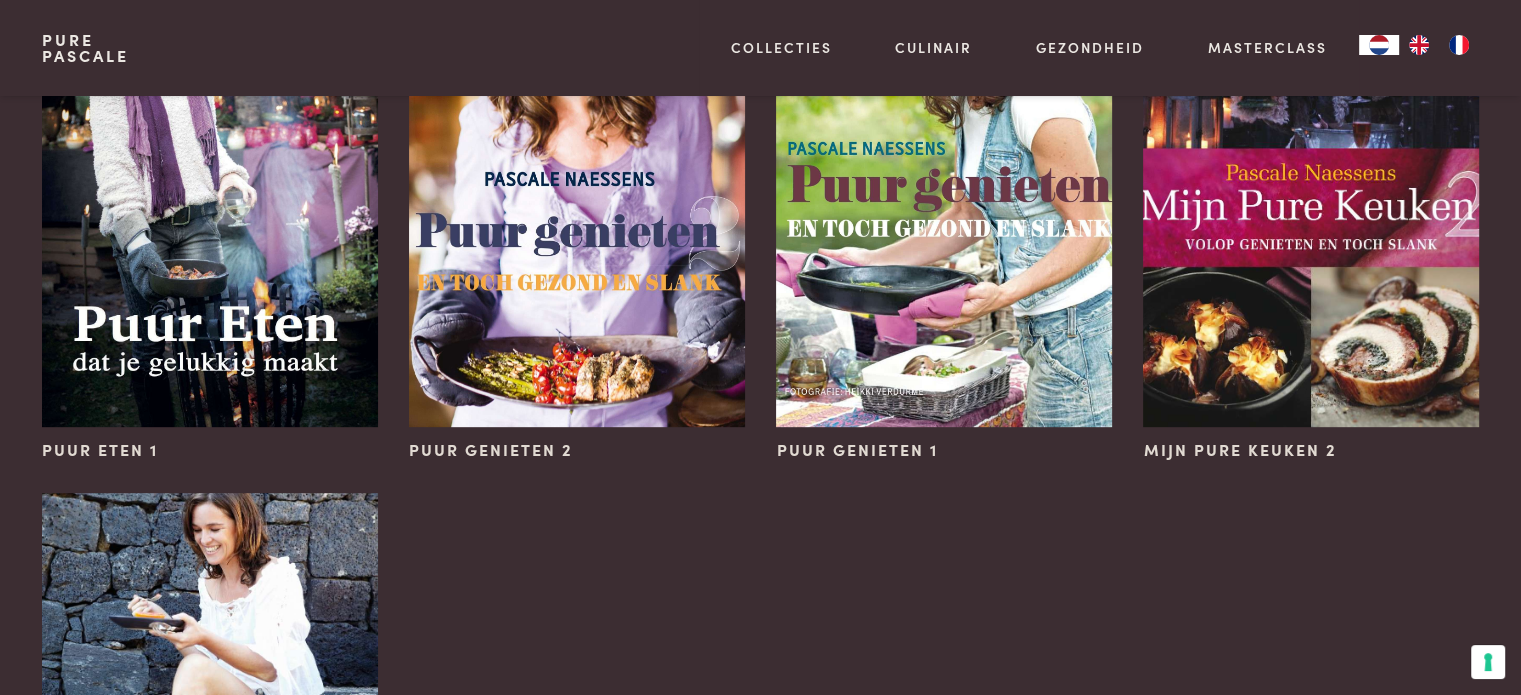 click on "Puur Pascale 2       Puur Pascale 1       Openhartig over eten       Puur Eten 2       Puur Eten 1       Puur Genieten 2       Puur Genieten 1       Mijn Pure Keuken 2       Mijn Pure Keuken 1    Vorige
1
2
Volgende" at bounding box center [760, 224] 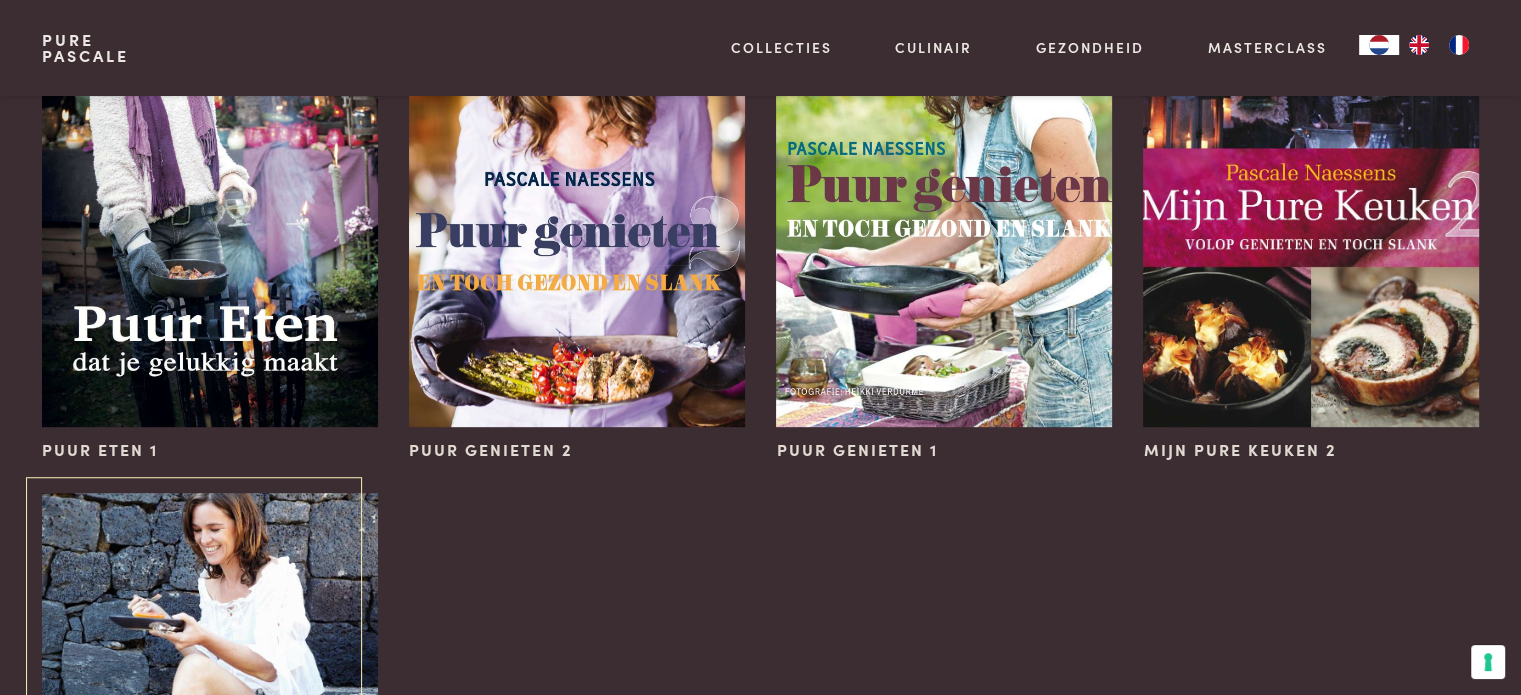 click at bounding box center (209, 744) 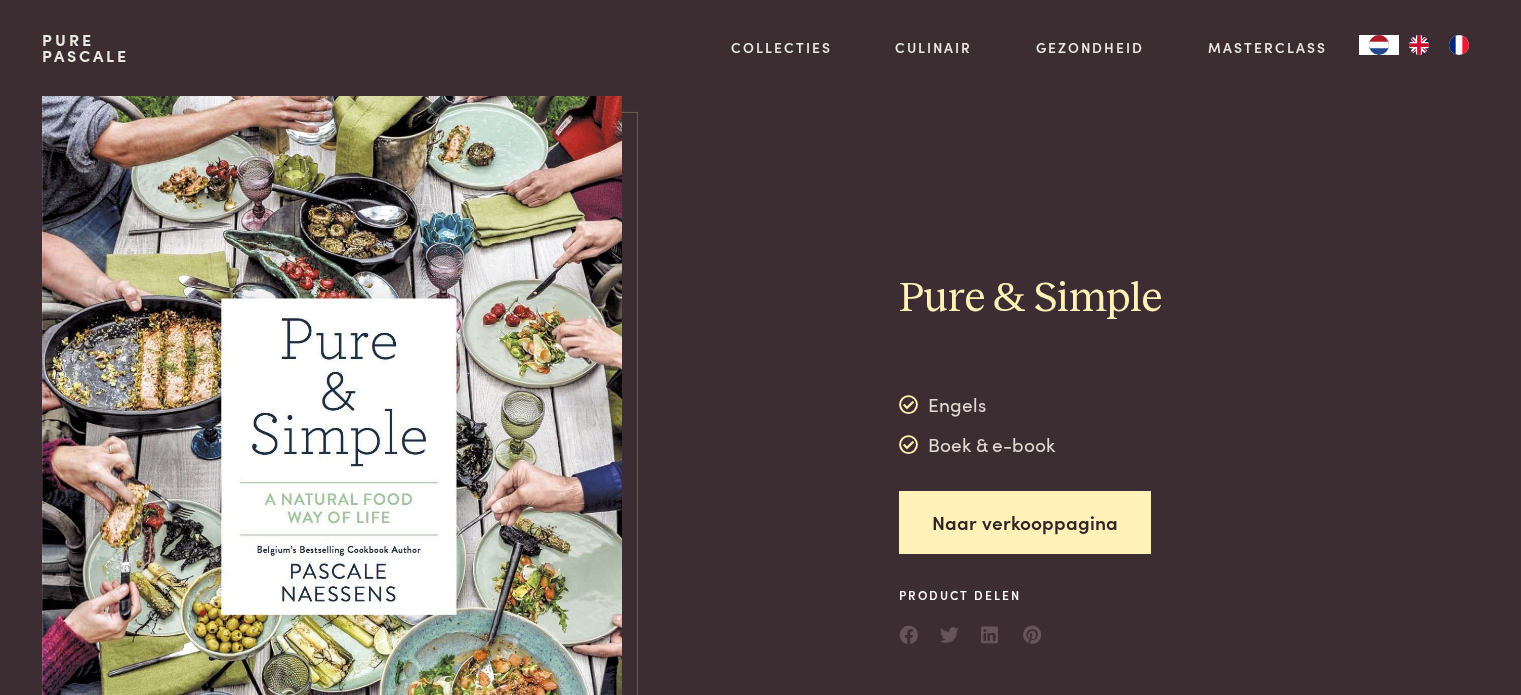scroll, scrollTop: 0, scrollLeft: 0, axis: both 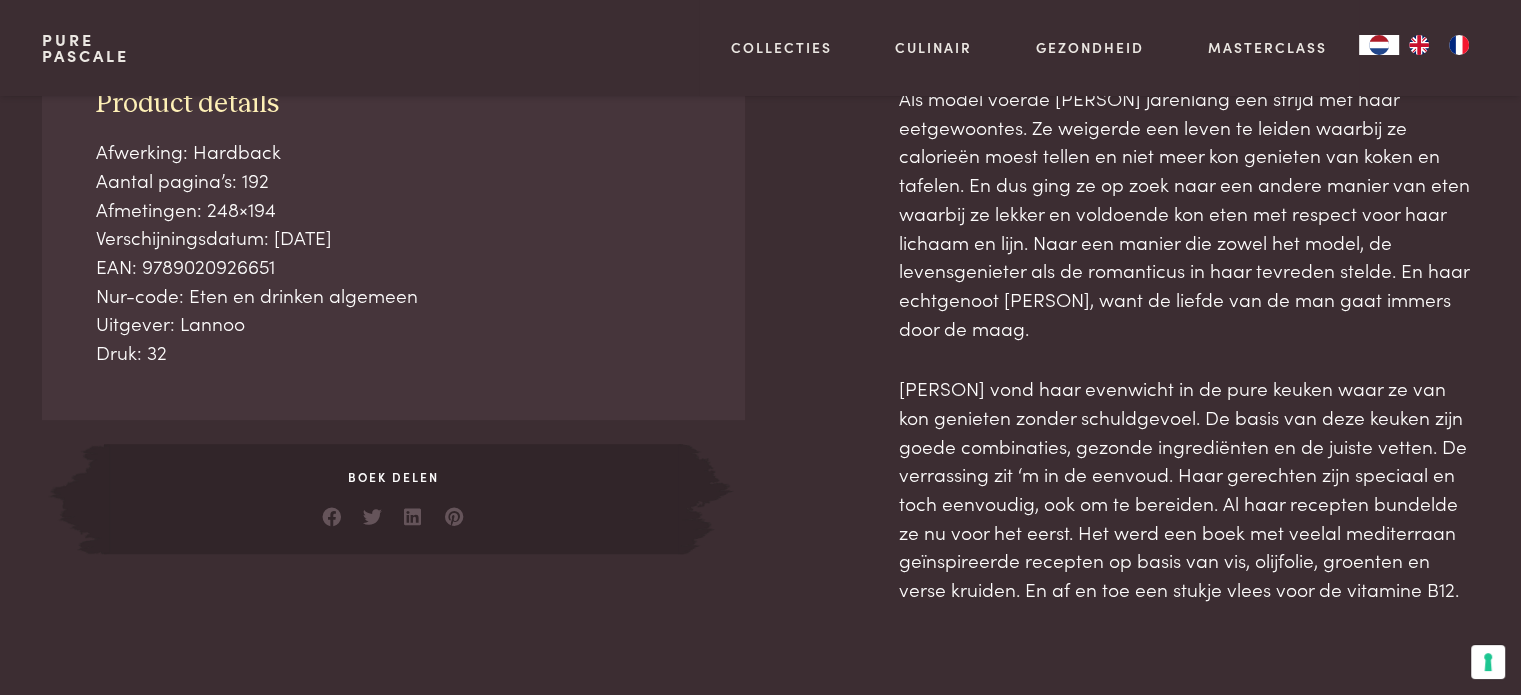 click on "[PERSON] vond haar evenwicht in de pure keuken waar ze van kon genieten zonder schuldgevoel. De basis van deze keuken zijn goede combinaties, gezonde ingrediënten en de juiste vetten. De verrassing zit ‘m in de eenvoud. Haar gerechten zijn speciaal en toch eenvoudig, ook om te bereiden. Al haar recepten bundelde ze nu voor het eerst. Het werd een boek met veelal mediterraan geïnspireerde recepten op basis van vis, olijfolie, groenten en verse kruiden. En af en toe een stukje vlees voor de vitamine B12." at bounding box center [1189, 489] 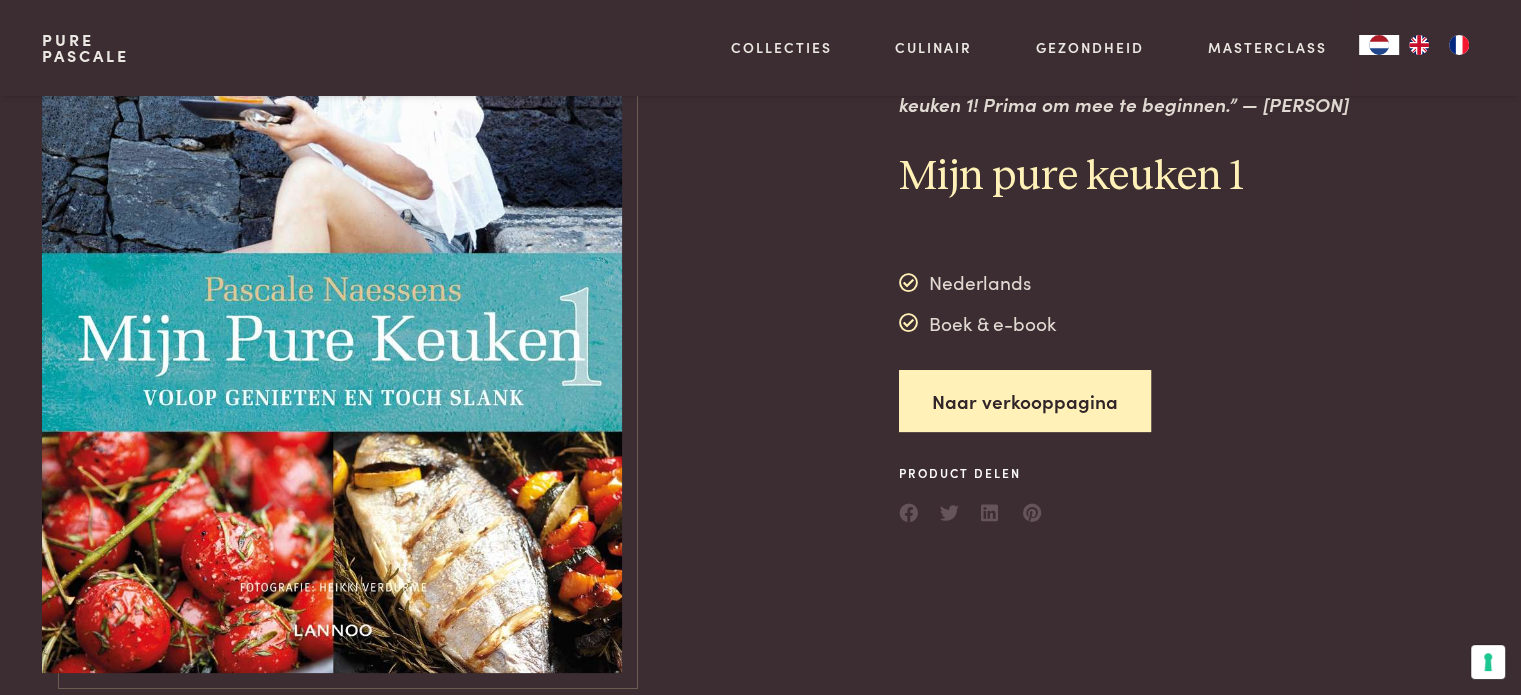 scroll, scrollTop: 180, scrollLeft: 0, axis: vertical 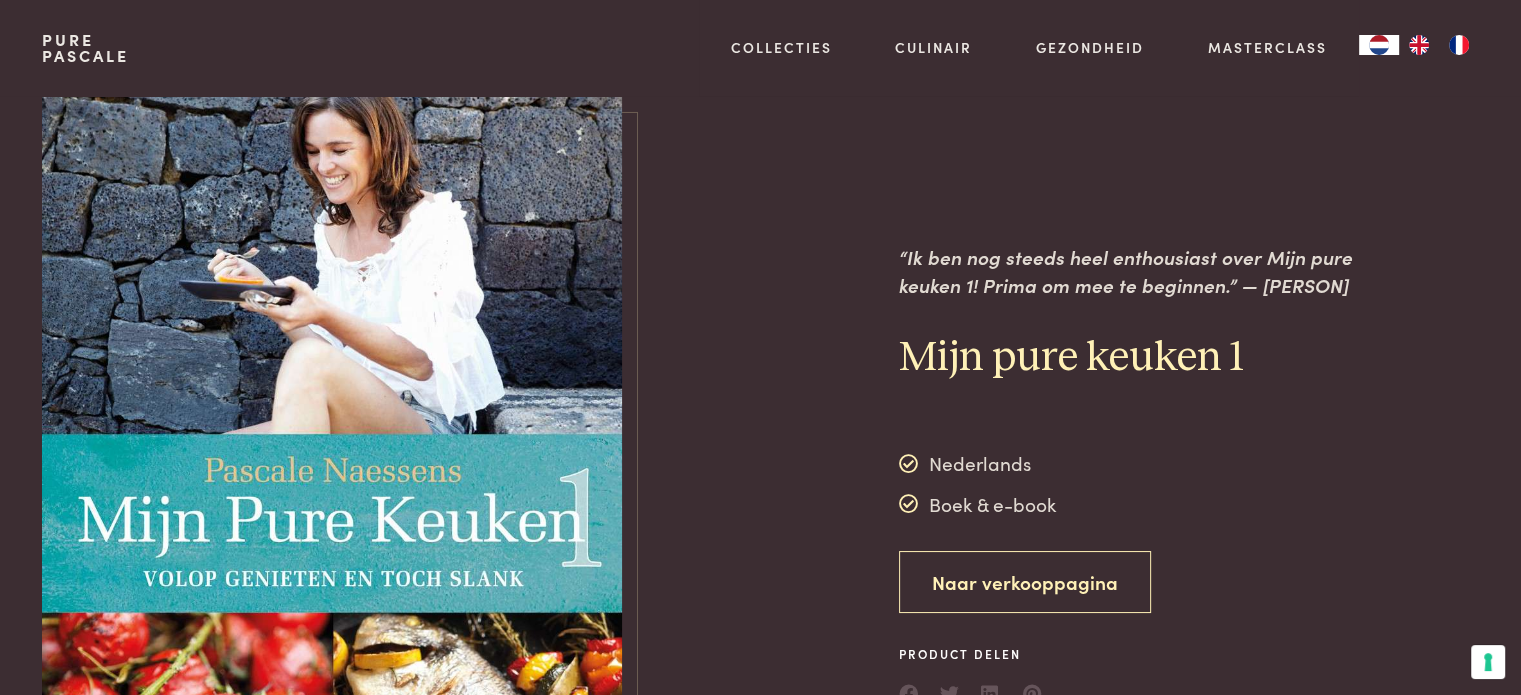 click on "Naar verkooppagina" at bounding box center (1025, 582) 